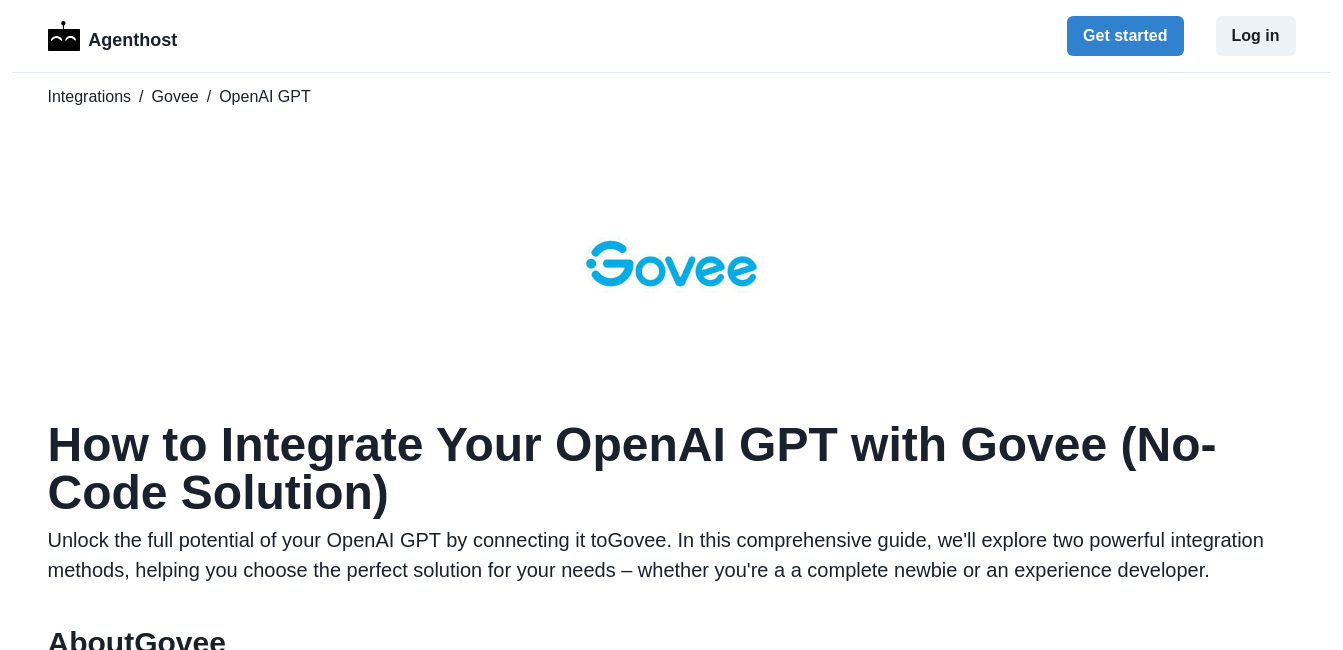 scroll, scrollTop: 0, scrollLeft: 0, axis: both 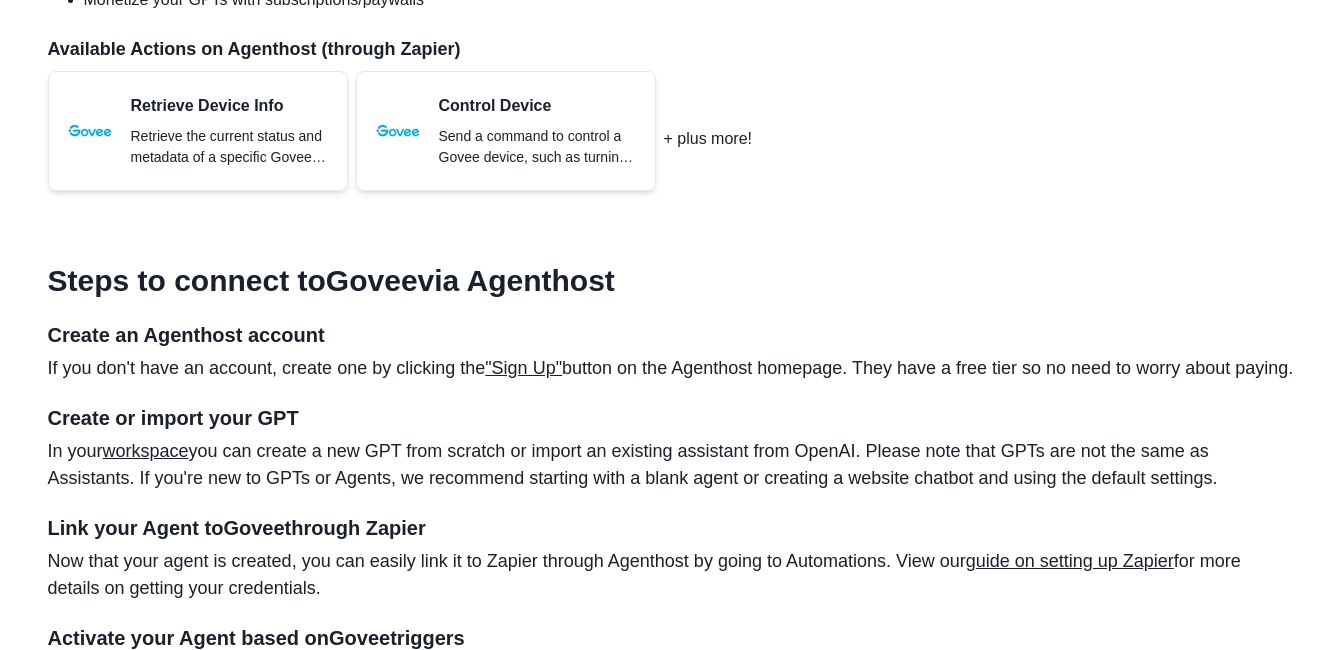 click on ""Sign Up"" at bounding box center [523, 368] 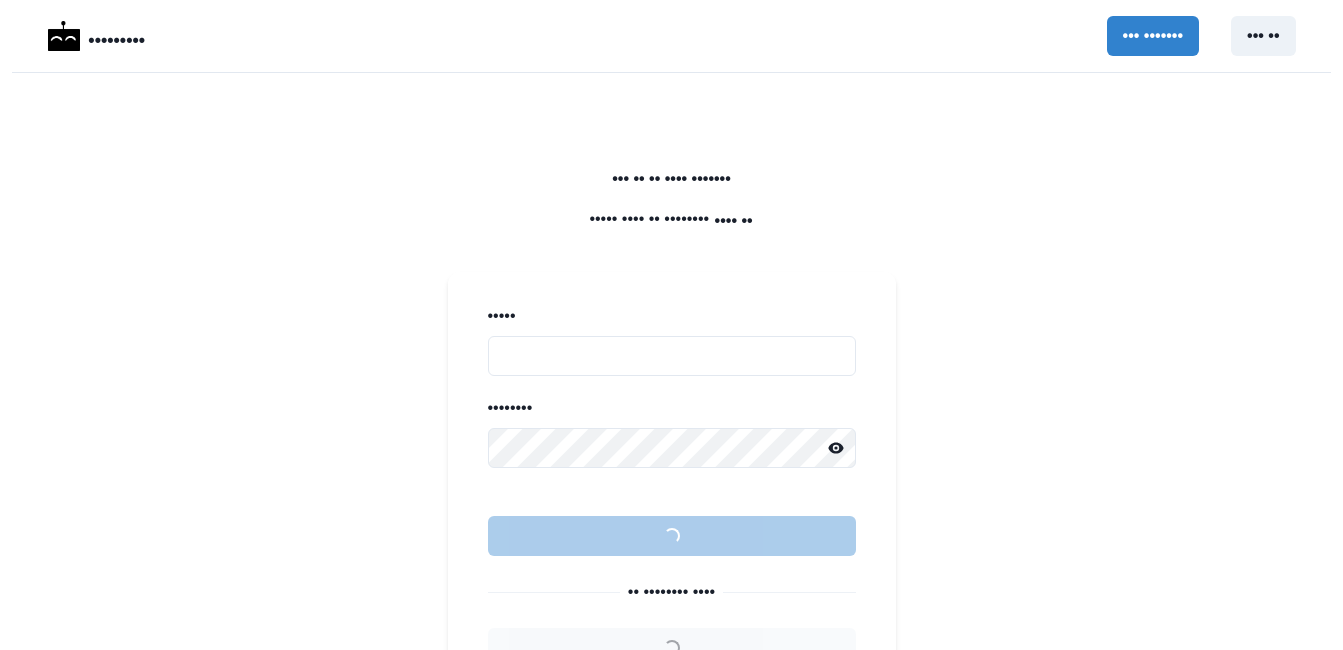 scroll, scrollTop: 166, scrollLeft: 0, axis: vertical 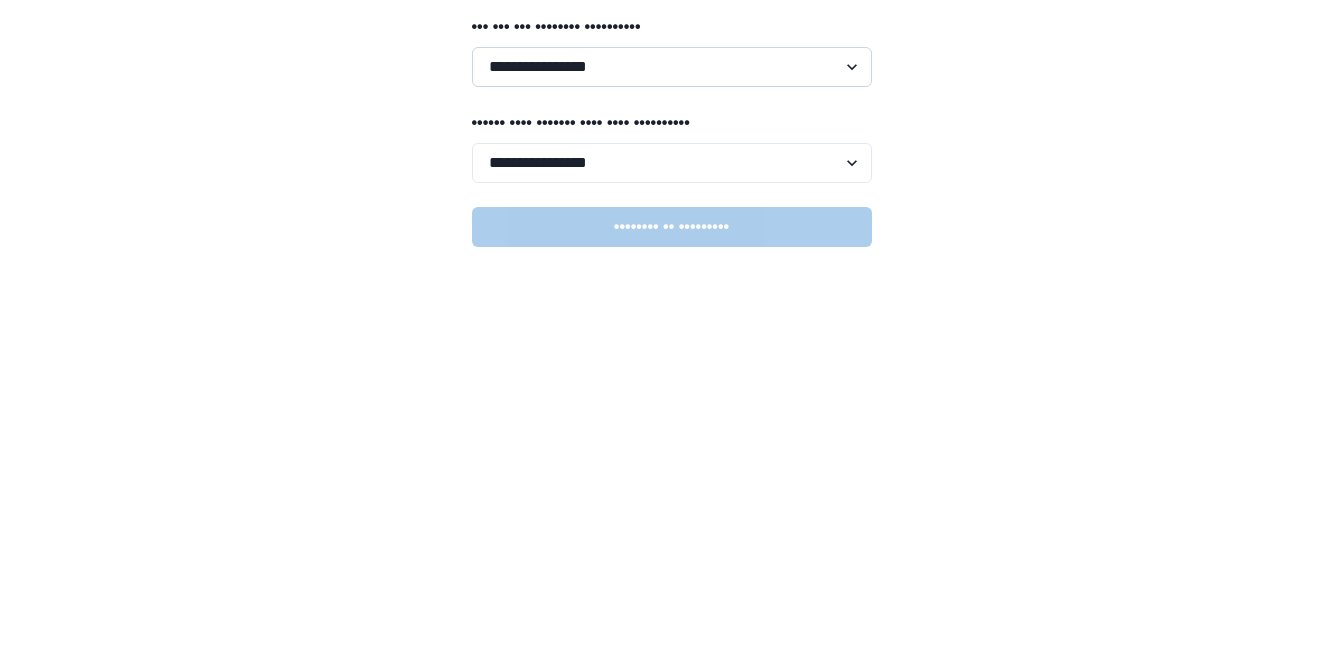 click on "•••••••••••••••• ••••••••••••• •••••••• ••••••••• ••••••• •••••••• •••••• ••••••• •••••• ••••••••••••••••••••• ••••••••••••• •••••" at bounding box center (672, 67) 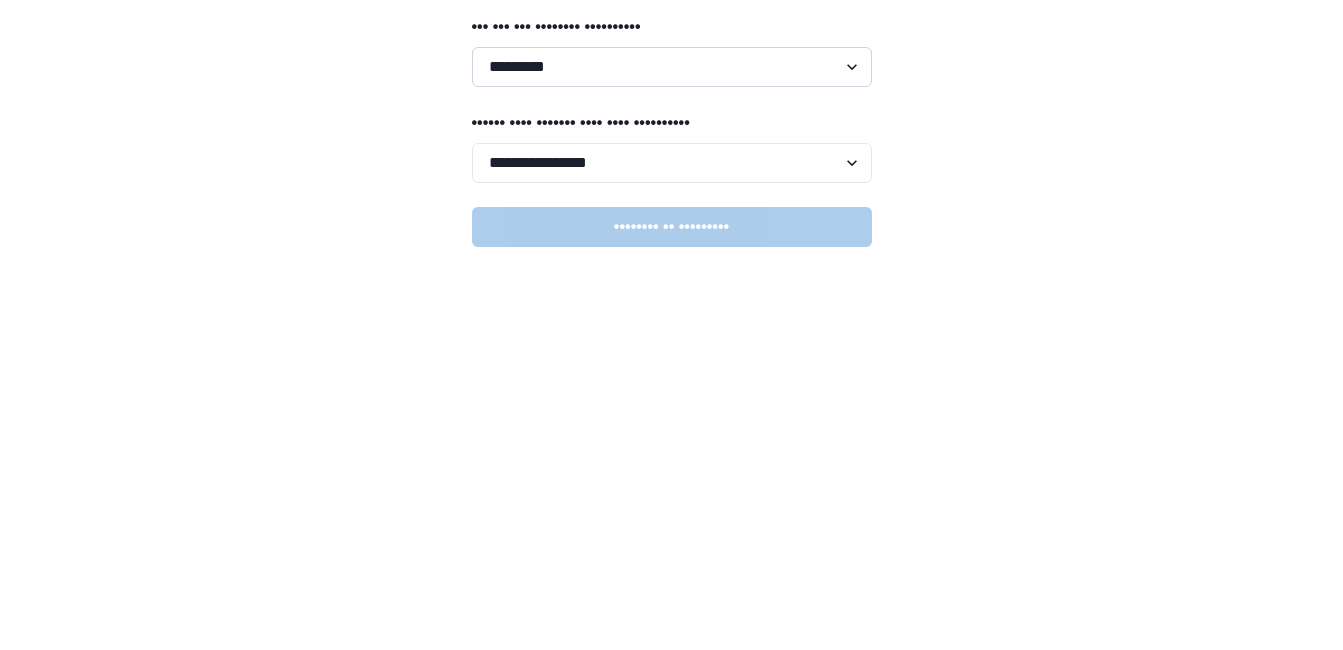 click on "•••••••••••••••• ••••••••••••• •••••••• ••••••••• ••••••• •••••••• •••••• ••••••• •••••• ••••••••••••••••••••• ••••••••••••• •••••" at bounding box center (672, 67) 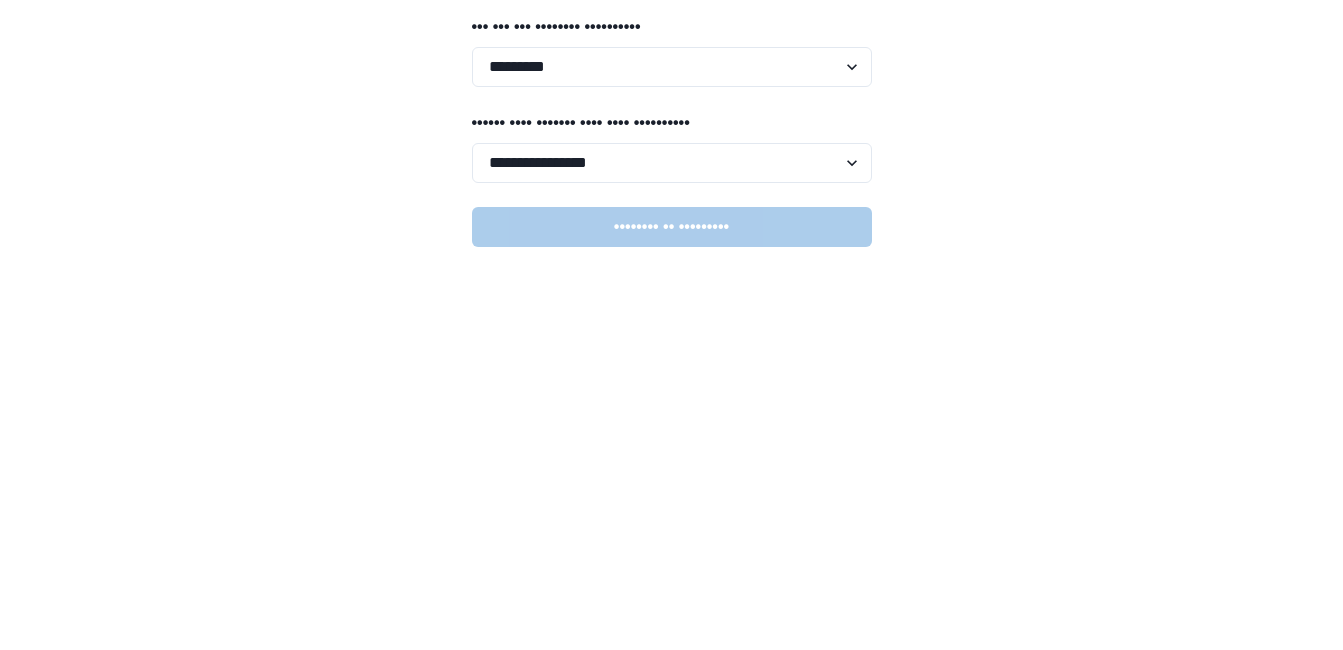 click on "•••••• •••• ••••••• •••• •••• ••••••••••" at bounding box center (672, 27) 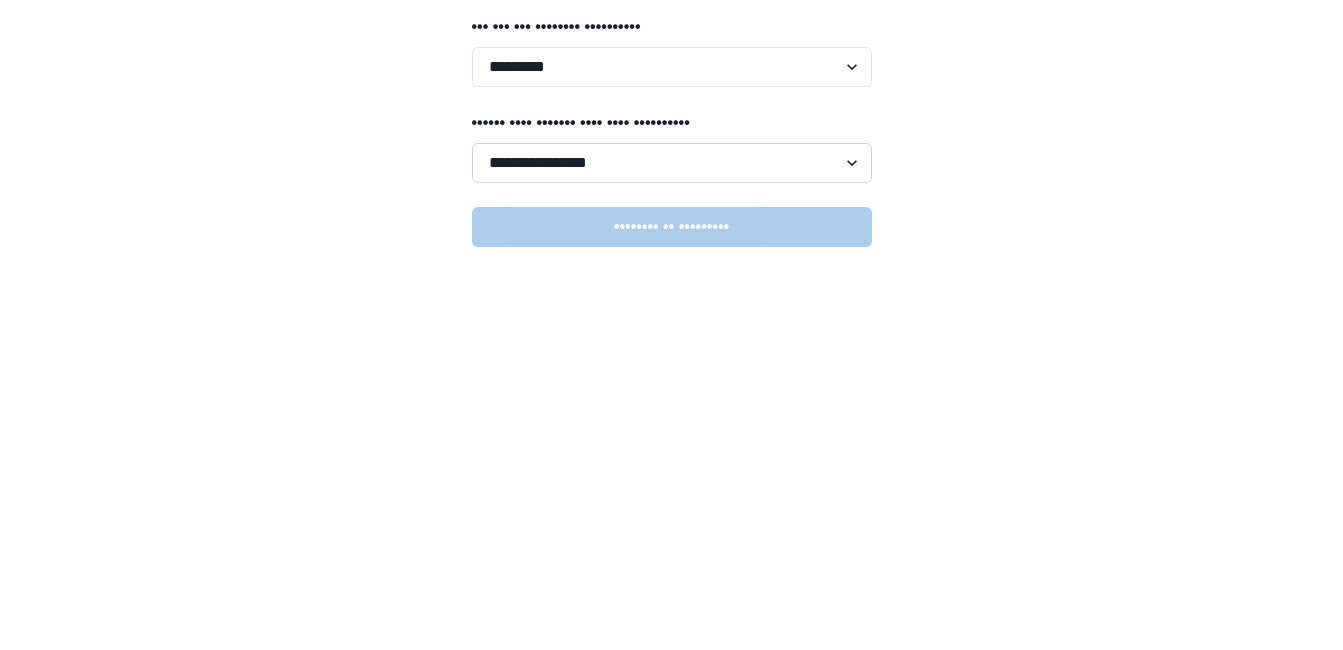 click on "•••••••••••••••• •••••••••••••••••••••••• ••••••••••••••••••••••••• •••••••••••••••••••••••••••••••• •••••••••••••••••••••••••• •••••" at bounding box center [672, 67] 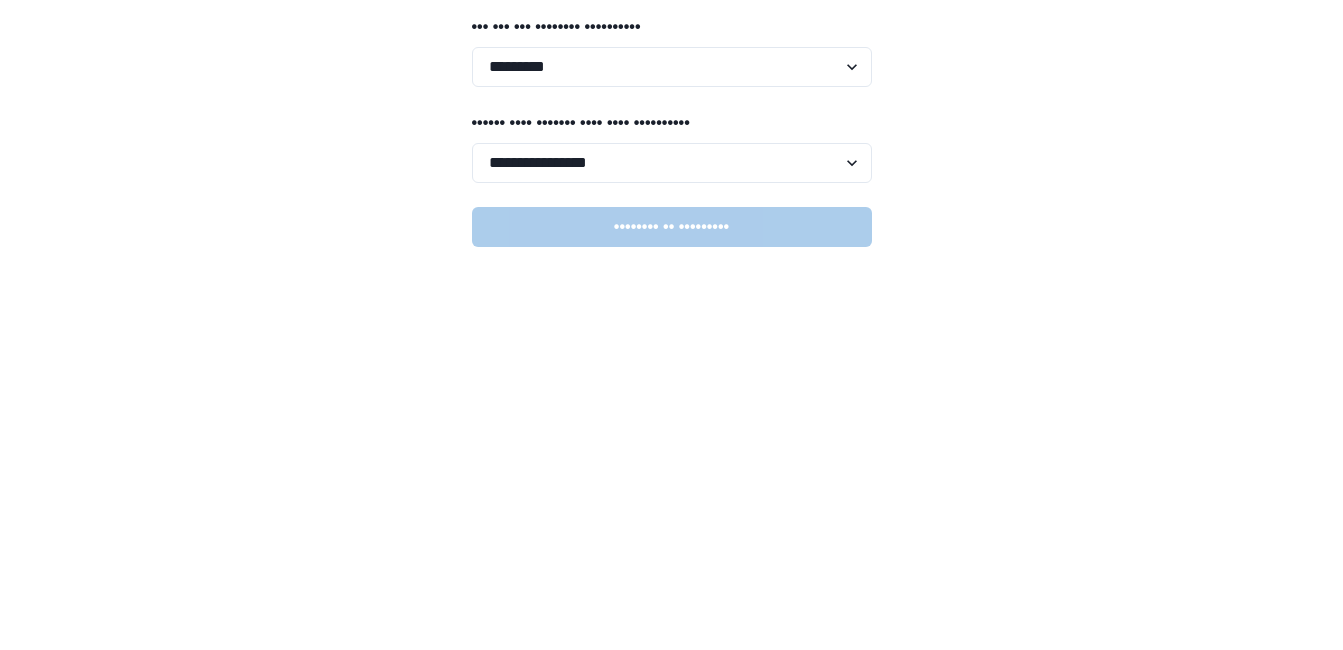 select on "•••••••••••••••••••" 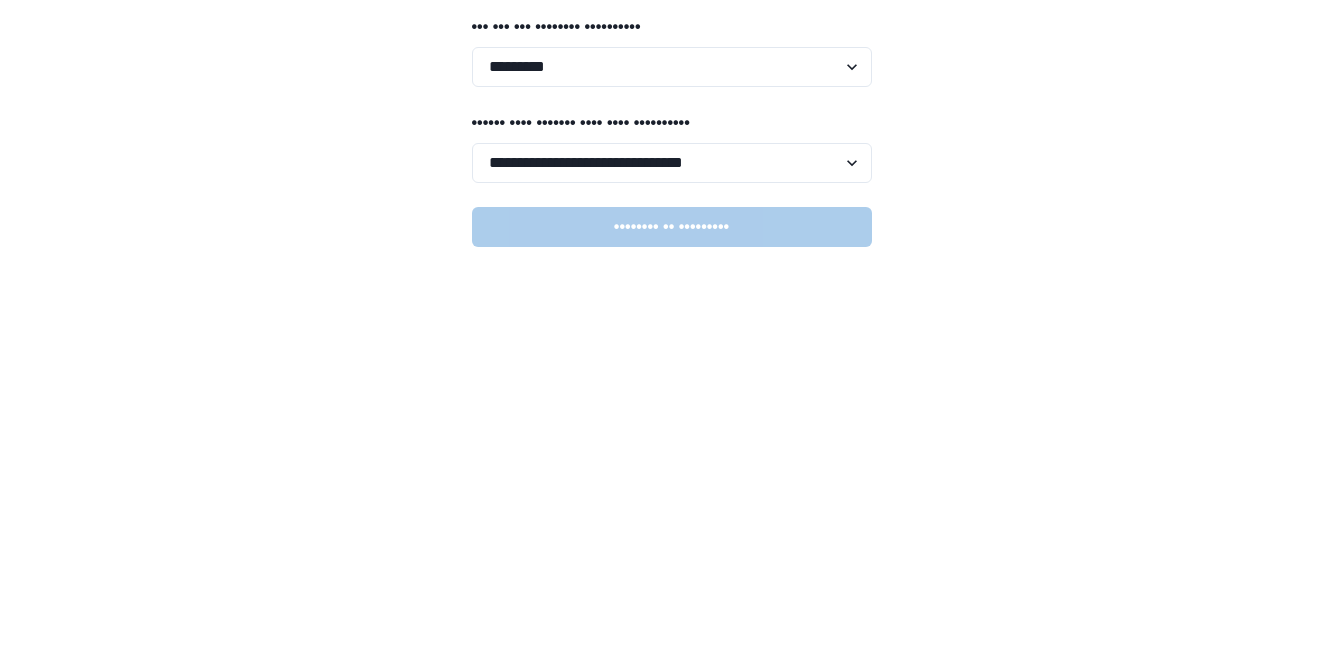 click on "•••••••••••••••• •••••••••••••••••••••••• ••••••••••••••••••••••••• •••••••••••••••••••••••••••••••• •••••••••••••••••••••••••• •••••" at bounding box center (672, 67) 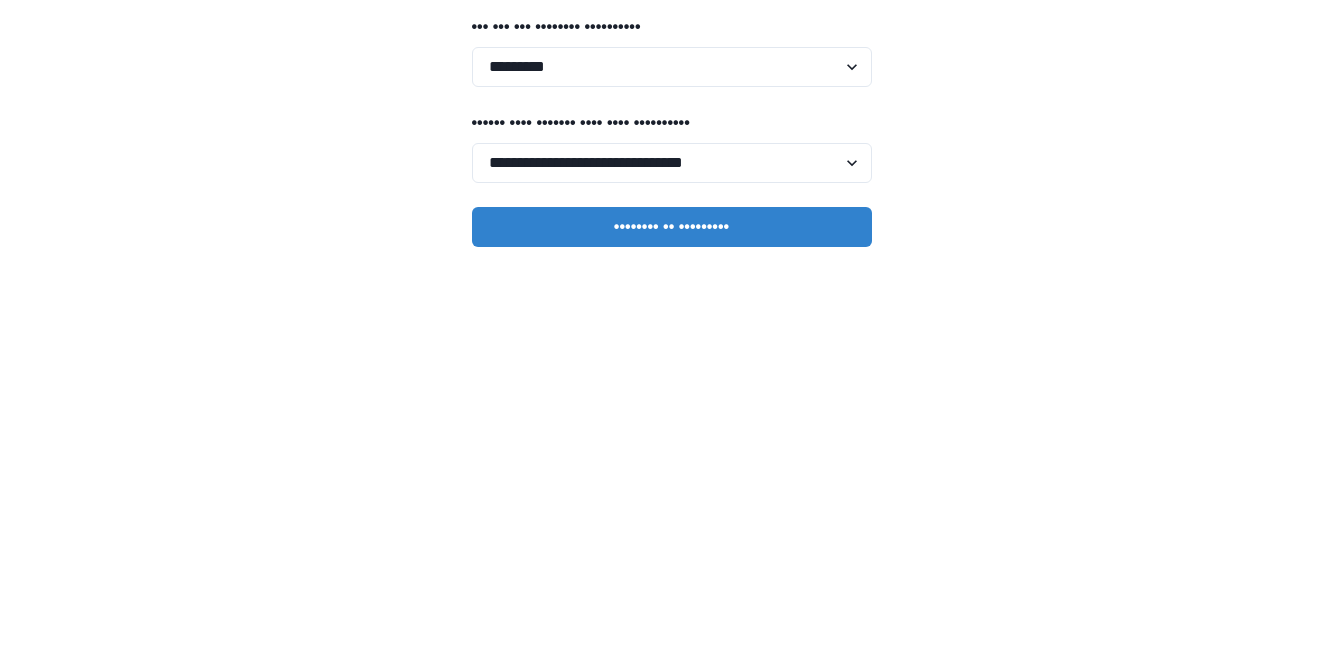 click on "••••••• •• •••••••••• •••• •••• •• •••• • ••• •••• ••••• •••• ••• ••• ••• •••••••• •••••••••• •••••••••••••••• ••••••••••••• •••••••• ••••••••• ••••••• •••••••• •••••• ••••••• •••••• ••••••••••••••••••••• ••••••••••••• ••••• •••••• •••• ••••••• •••• •••• •••••••••• •••••••••••••••• •••••••••••••••••••••••• ••••••••••••••••••••••••• •••••••••••••••••••••••••••••••• •••••••••••••••••••••••••• ••••• •••••••• •• •••••••••" at bounding box center (671, 407) 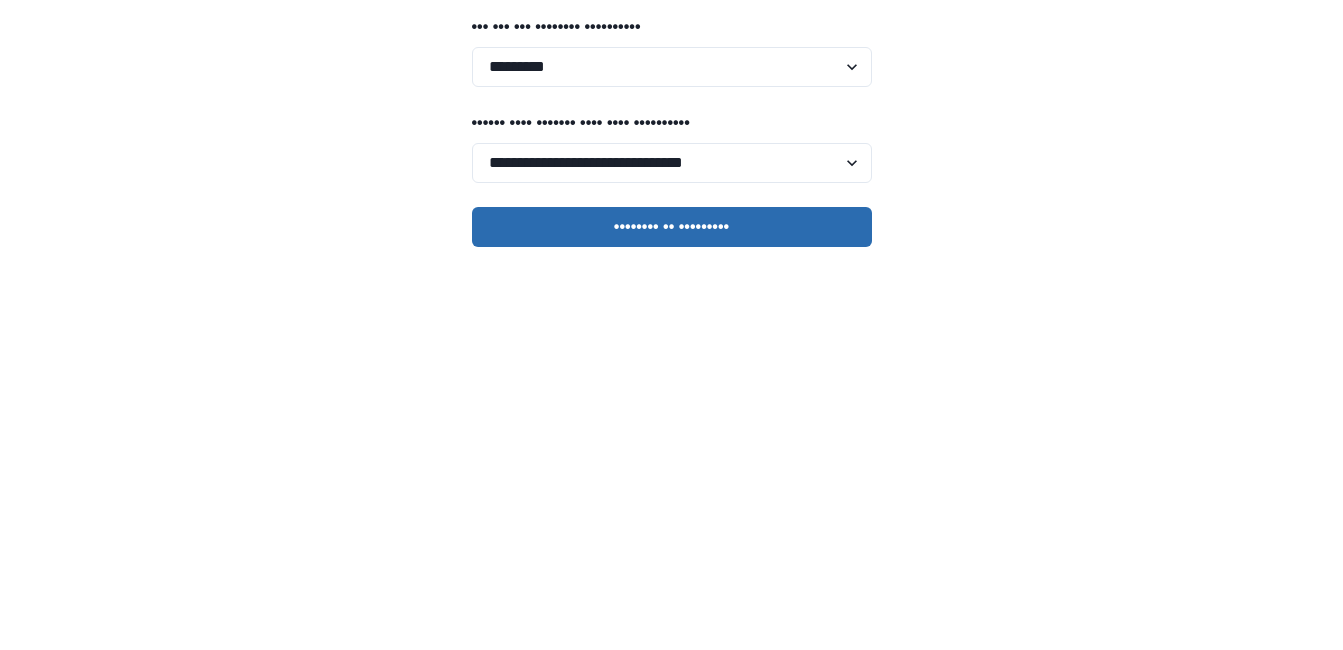 click on "•••••••• •• •••••••••" at bounding box center [672, 227] 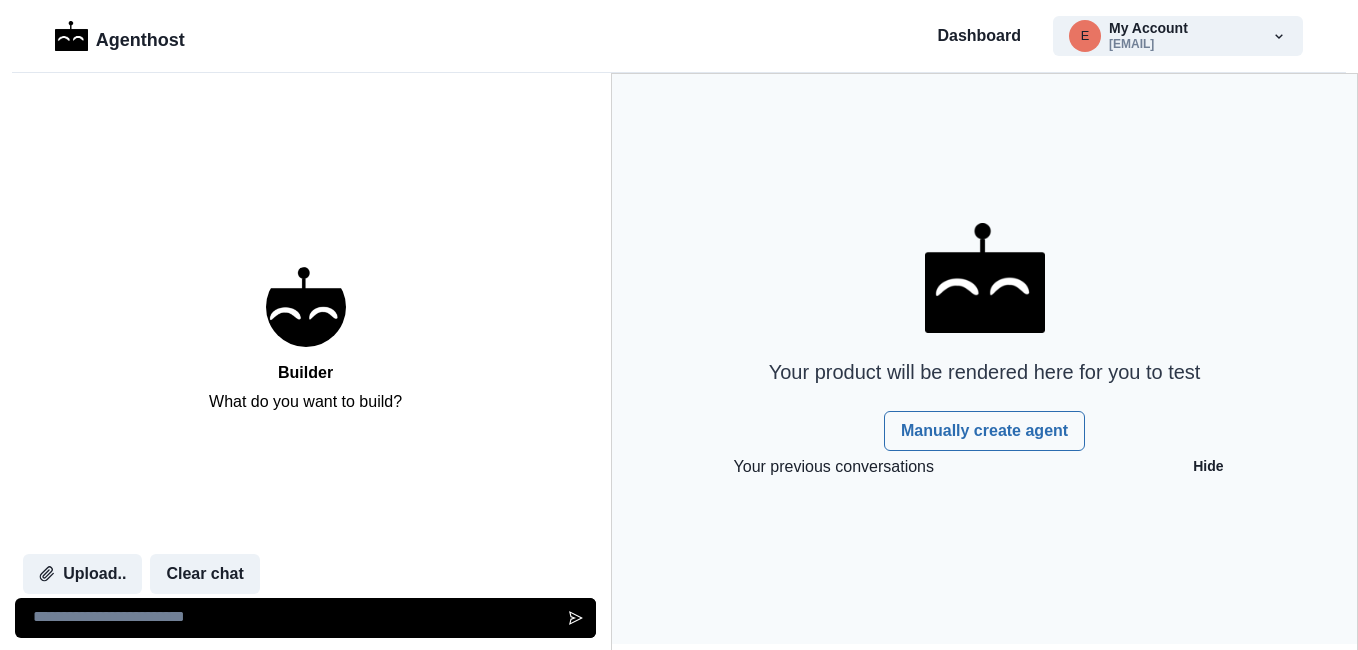 scroll, scrollTop: 0, scrollLeft: 0, axis: both 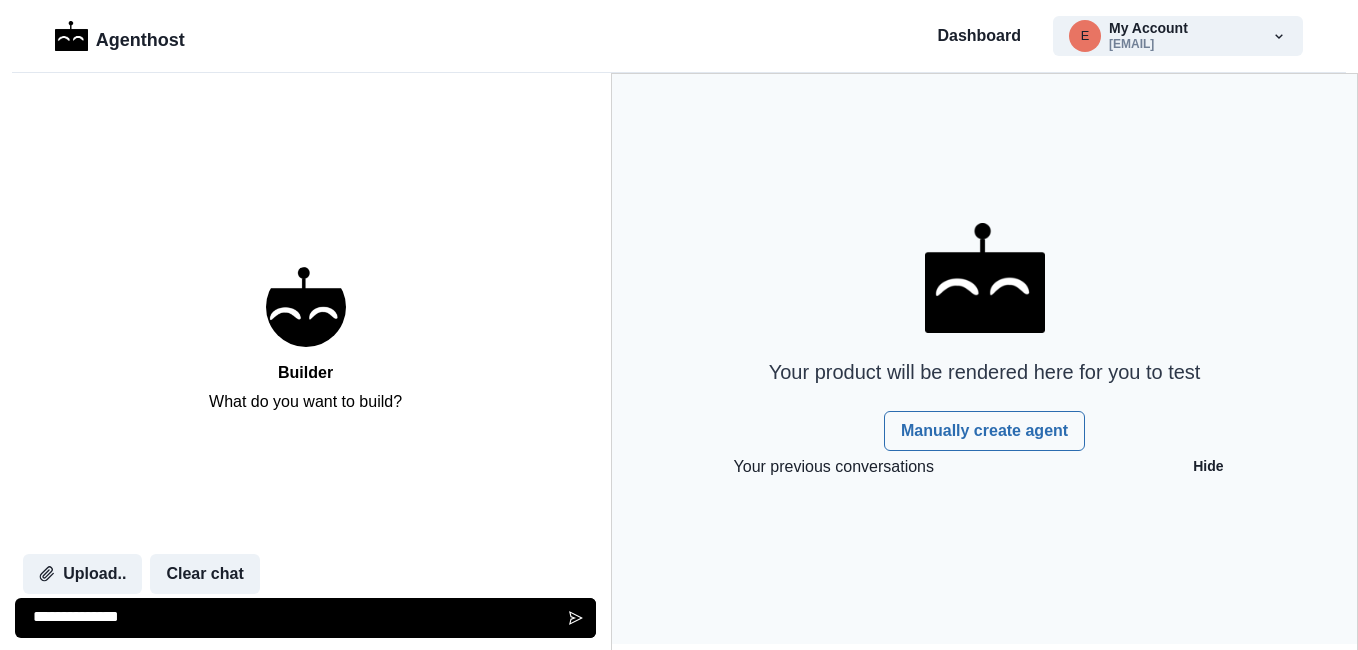 type on "**********" 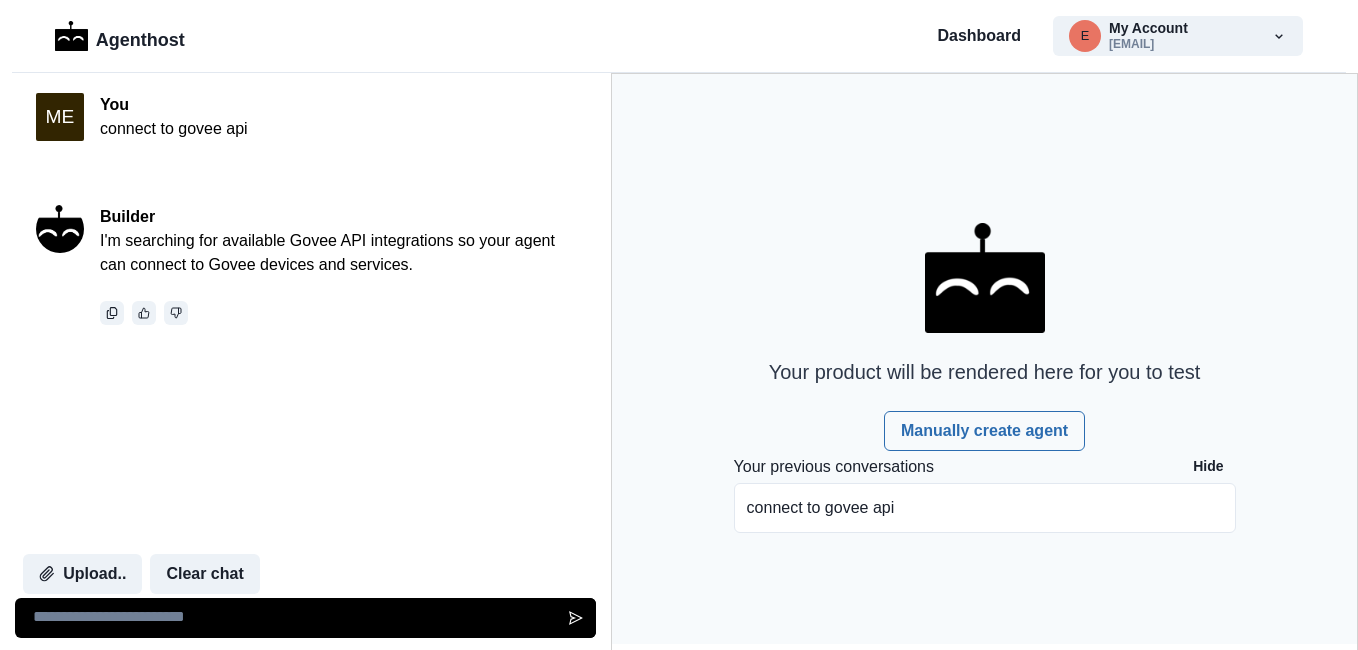 paste on "**********" 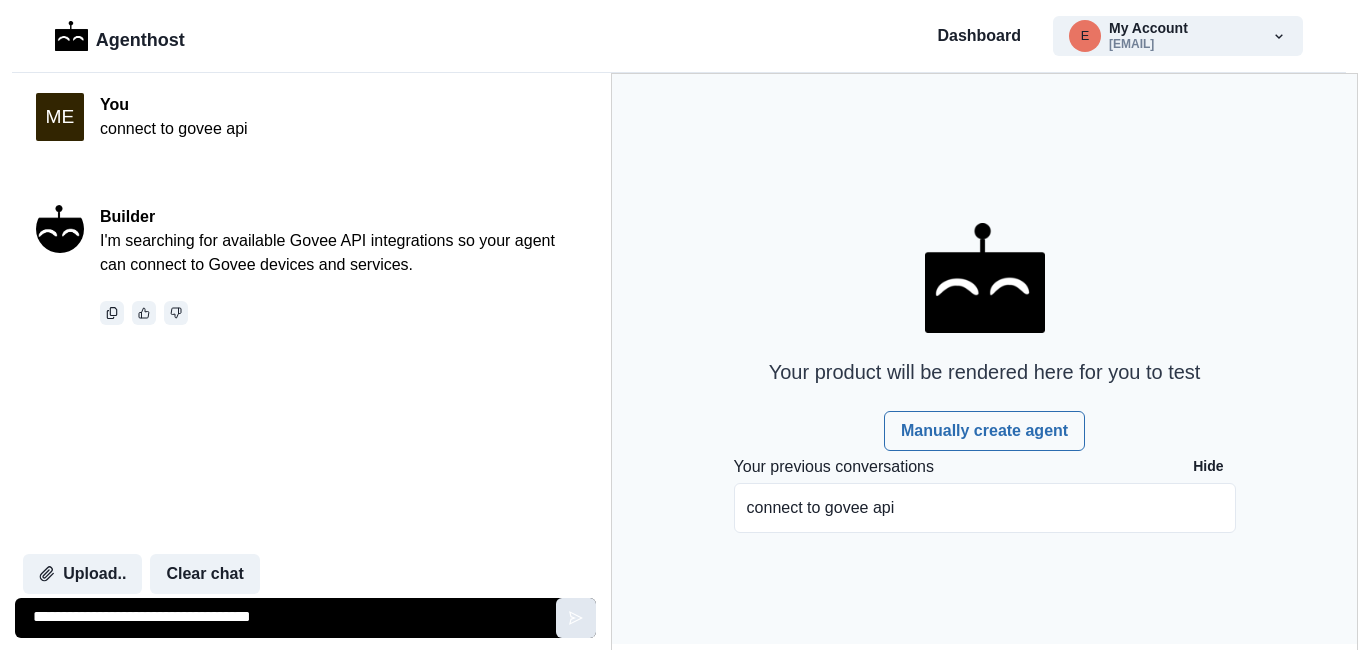 type on "**********" 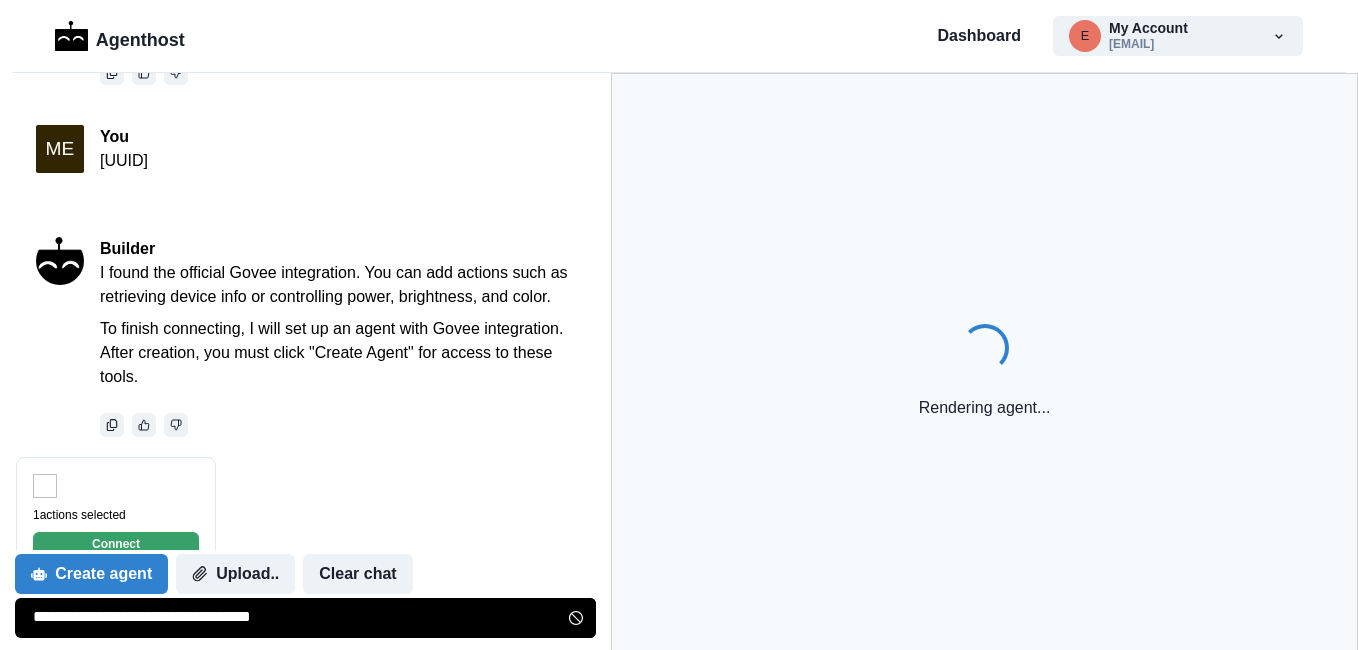 scroll, scrollTop: 314, scrollLeft: 0, axis: vertical 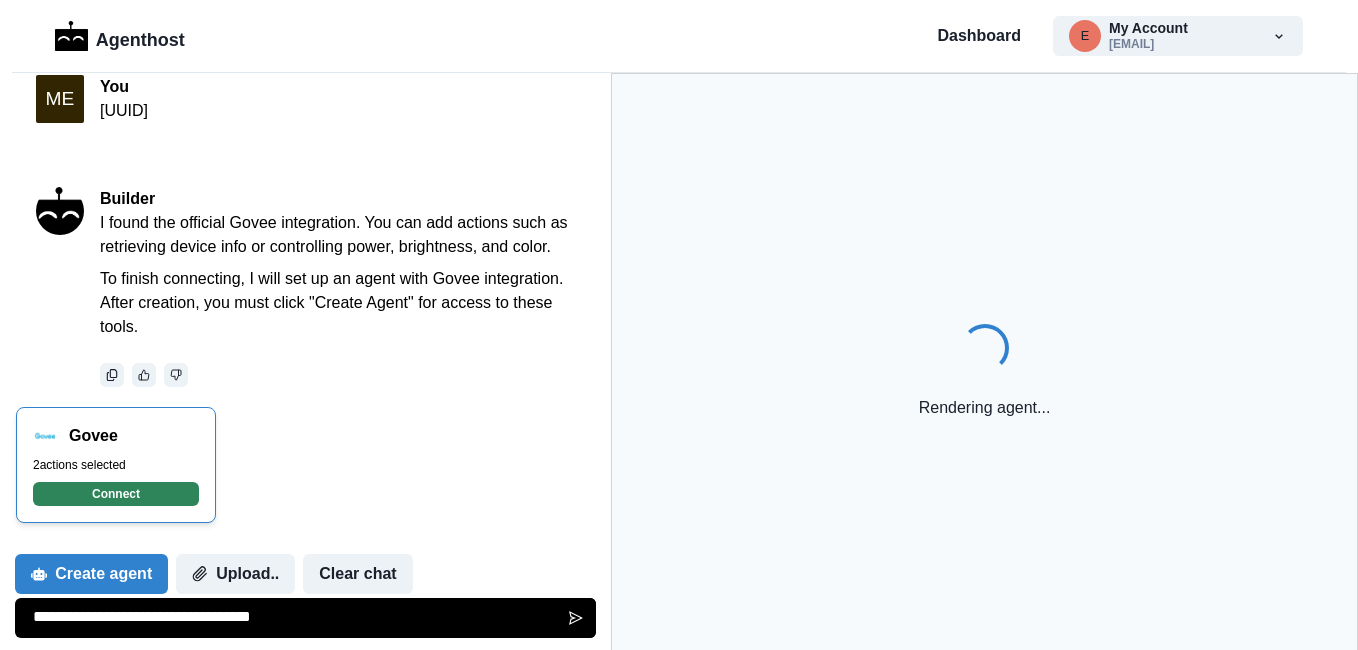 click on "Connect" at bounding box center (116, 494) 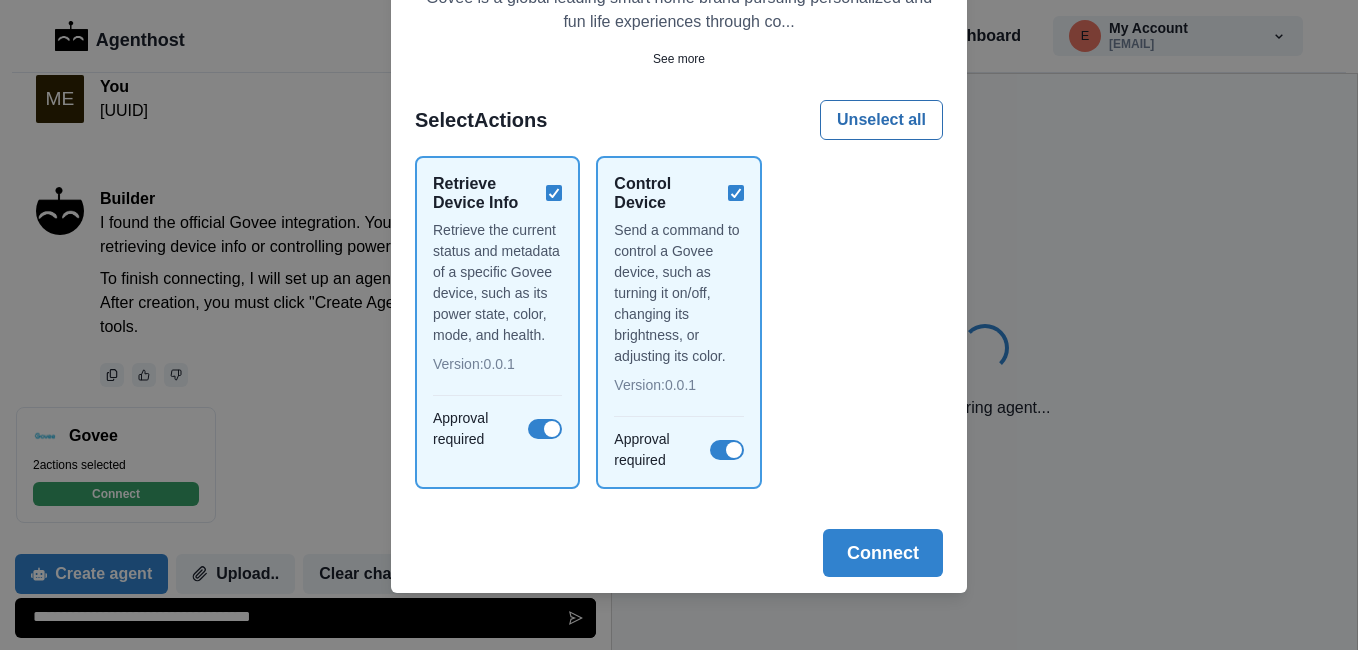 scroll, scrollTop: 297, scrollLeft: 0, axis: vertical 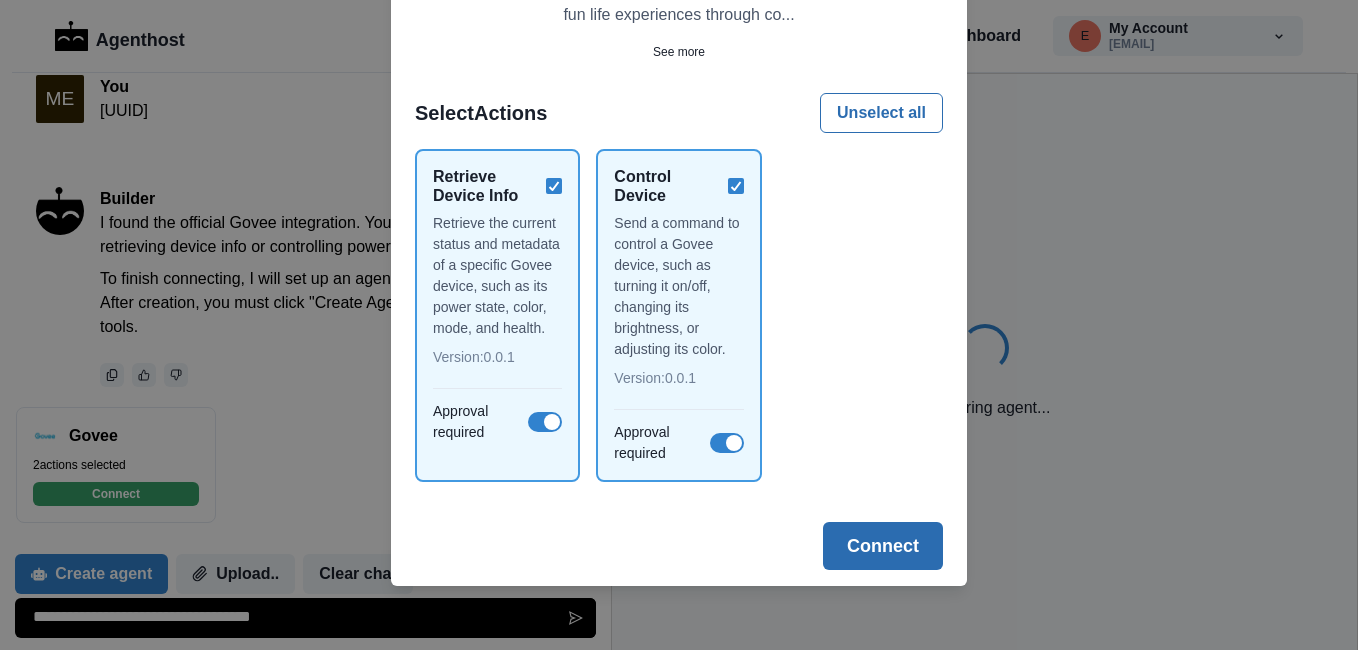 click on "Connect" at bounding box center [883, 546] 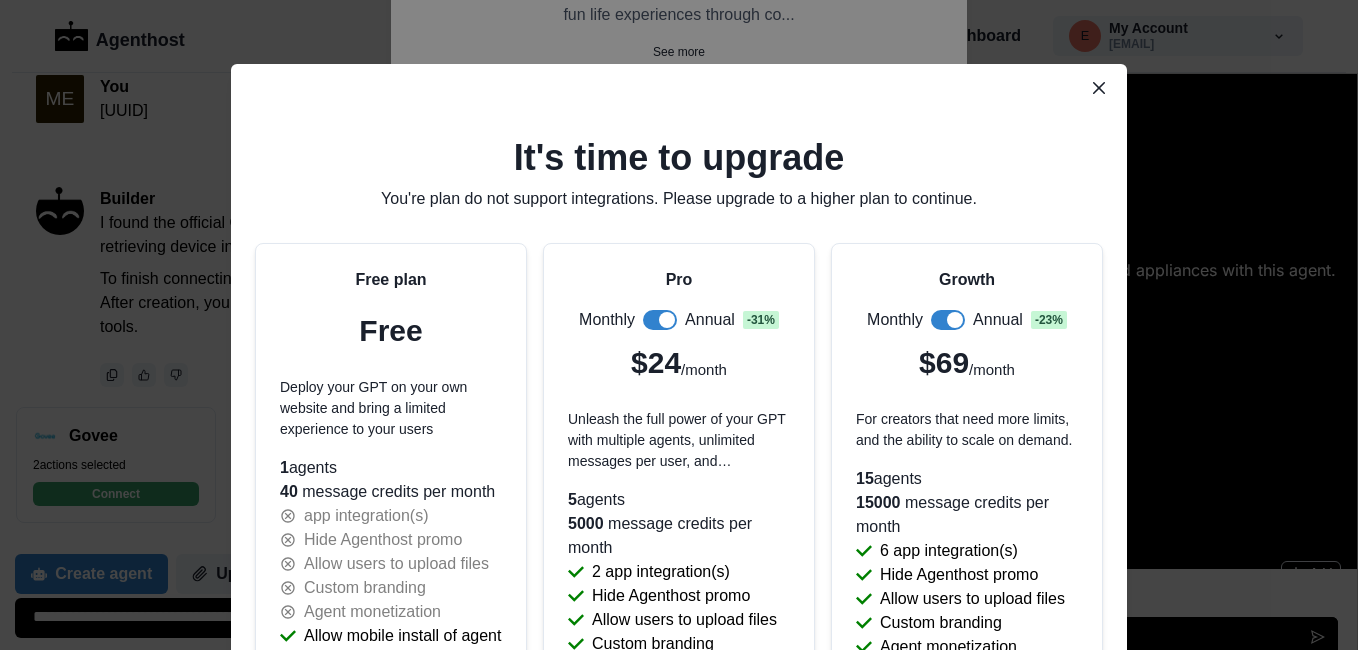 scroll, scrollTop: 0, scrollLeft: 0, axis: both 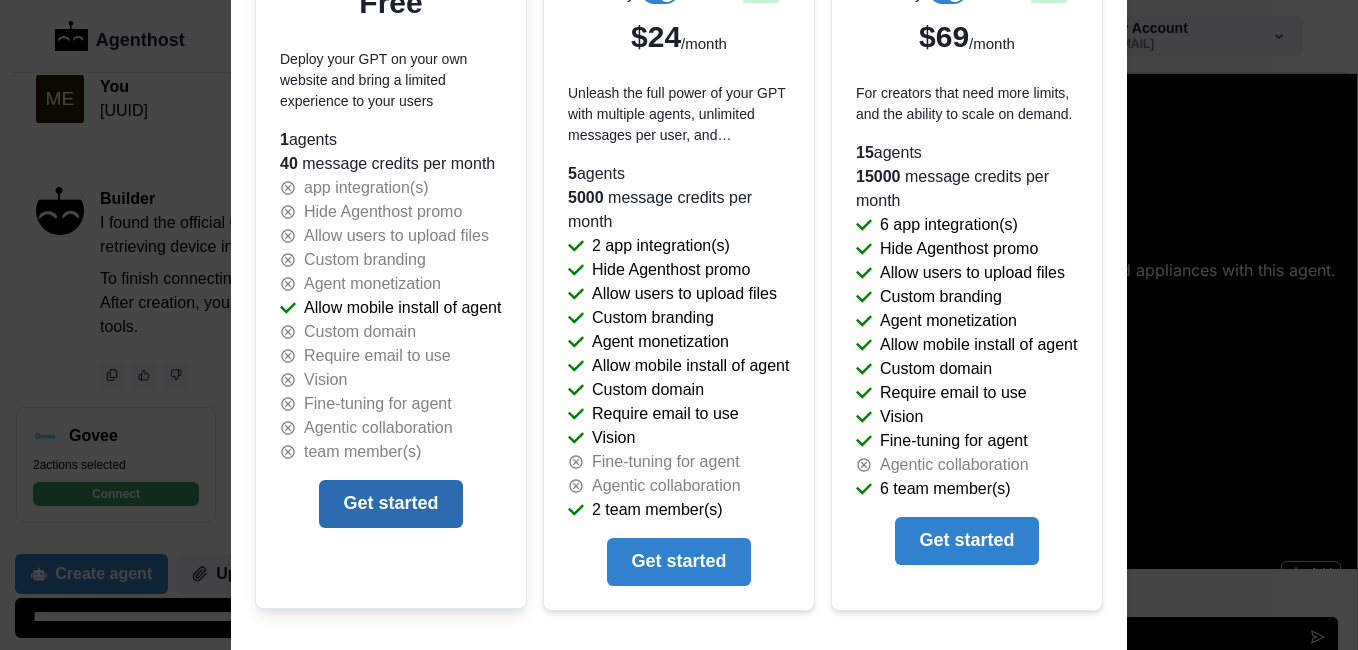 click on "Get started" at bounding box center (390, 504) 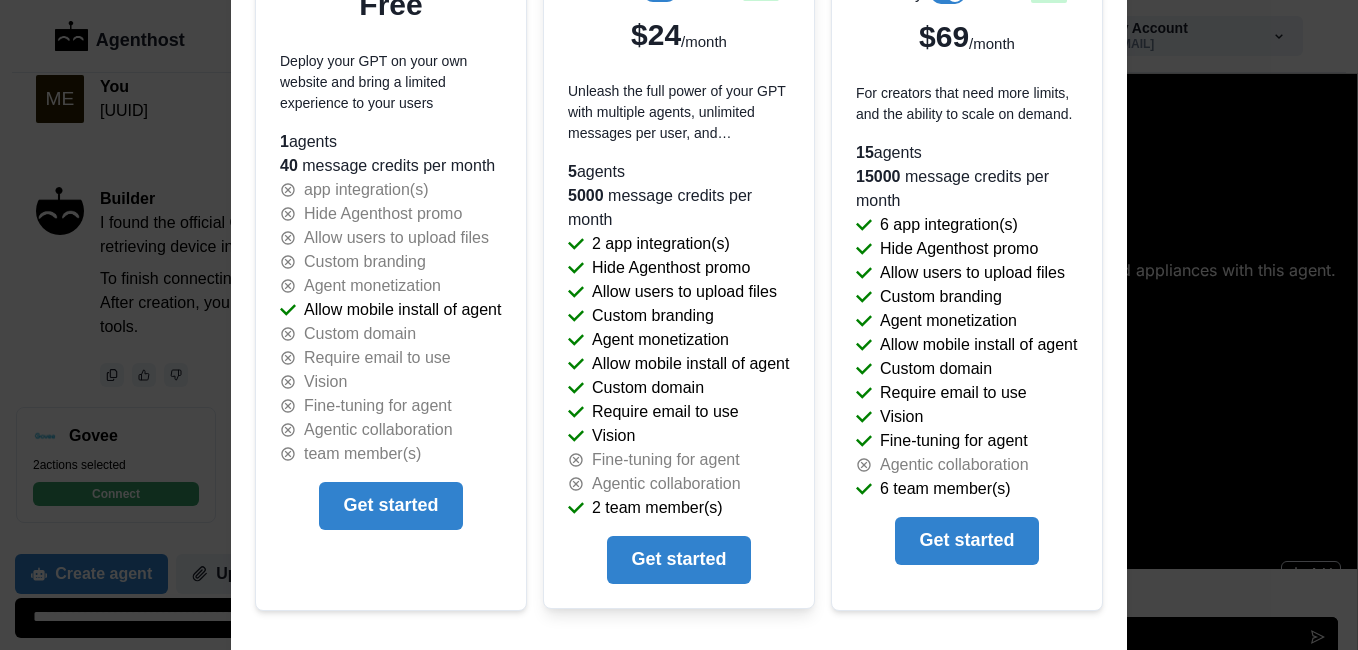 scroll, scrollTop: 0, scrollLeft: 0, axis: both 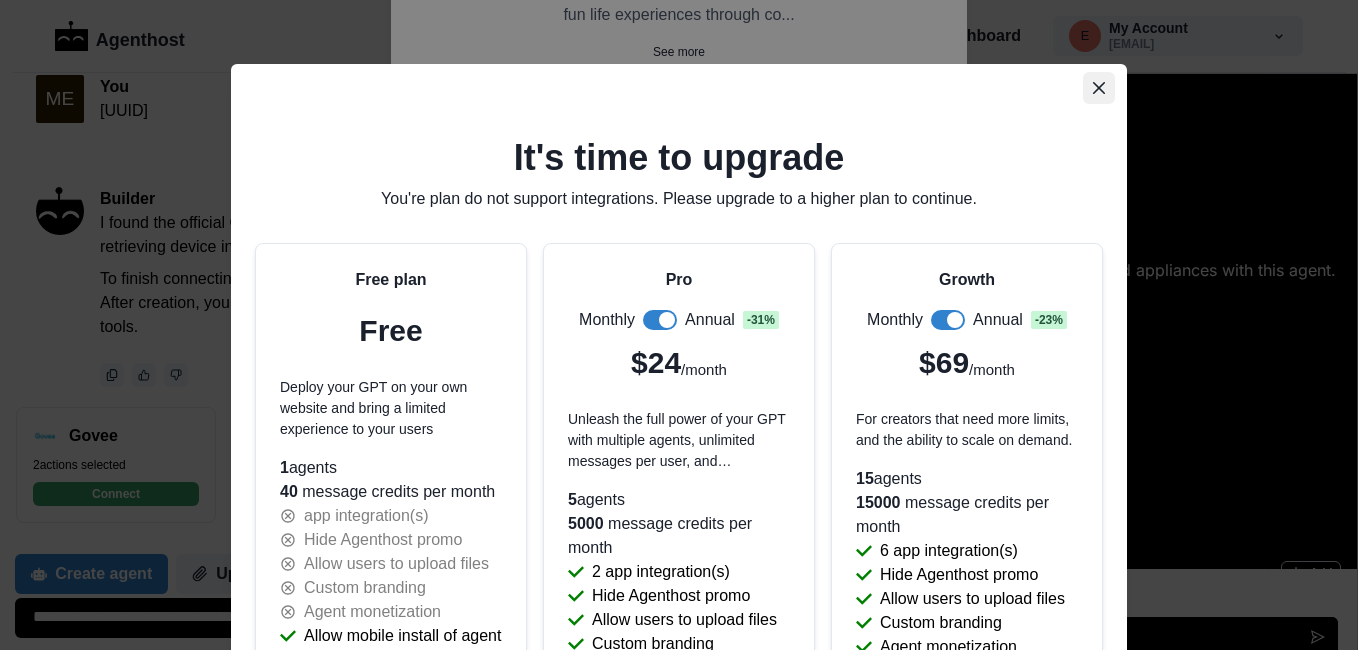click at bounding box center (1099, 88) 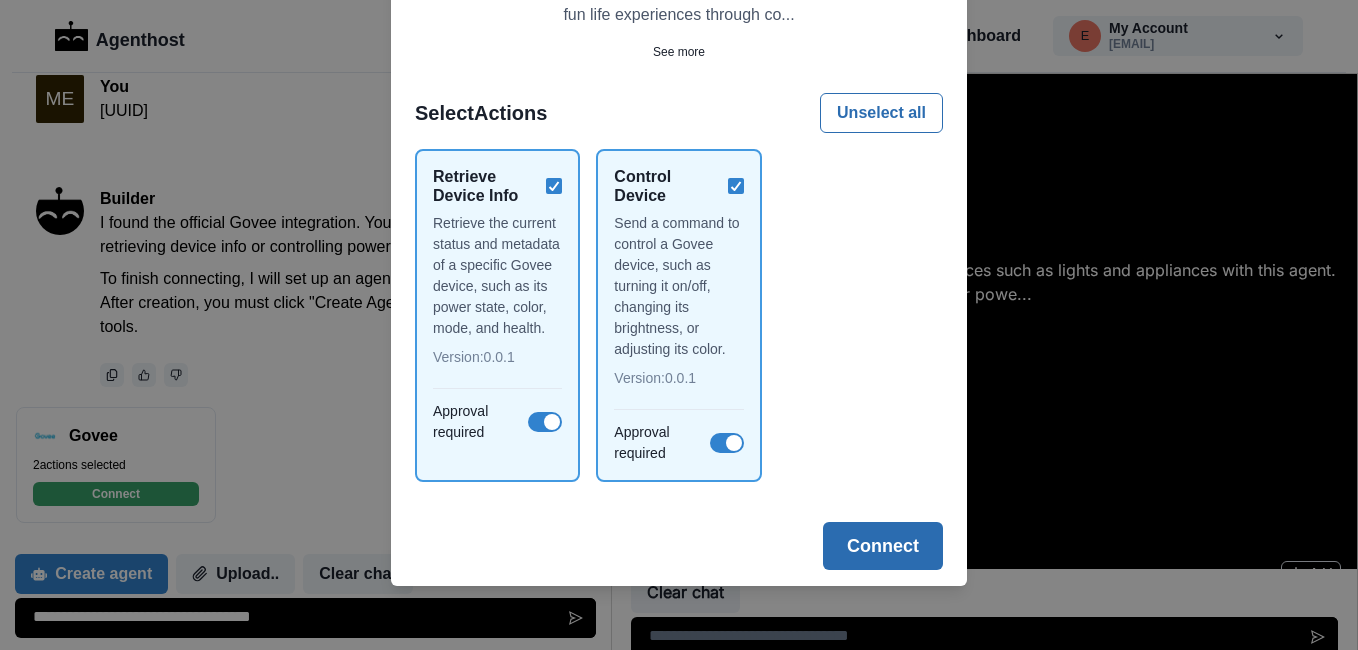 click on "Connect" at bounding box center (883, 546) 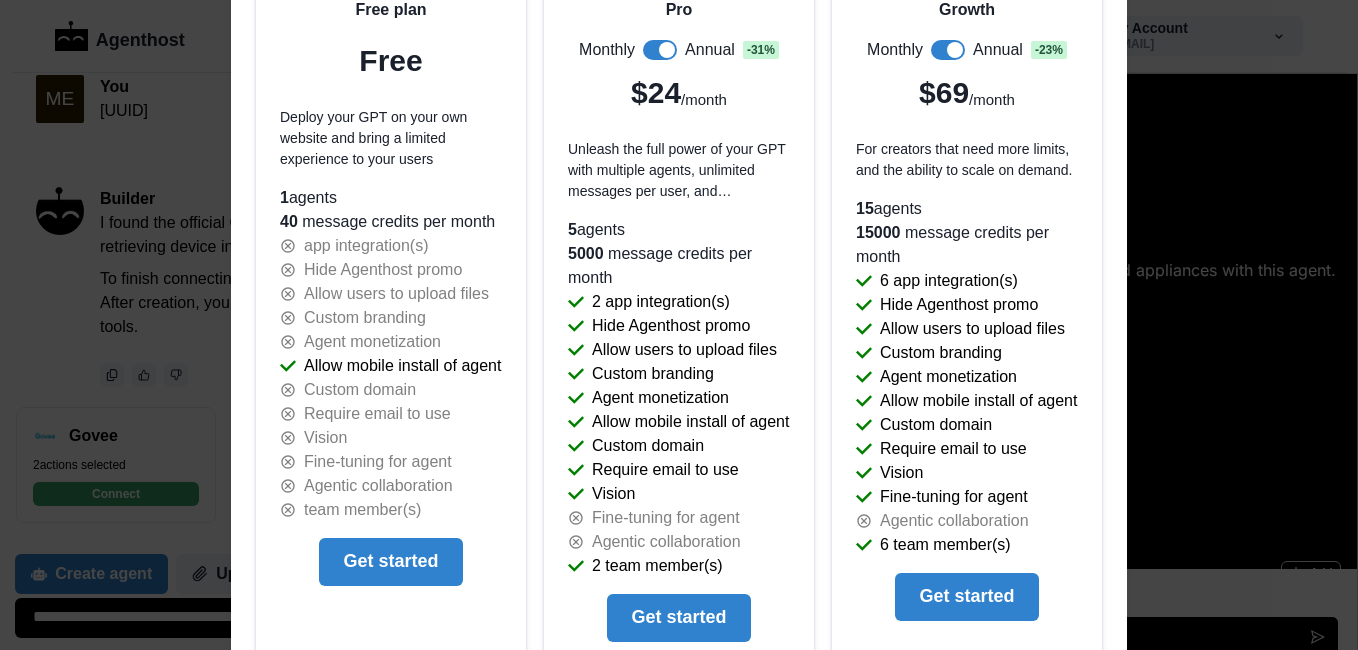 scroll, scrollTop: 270, scrollLeft: 0, axis: vertical 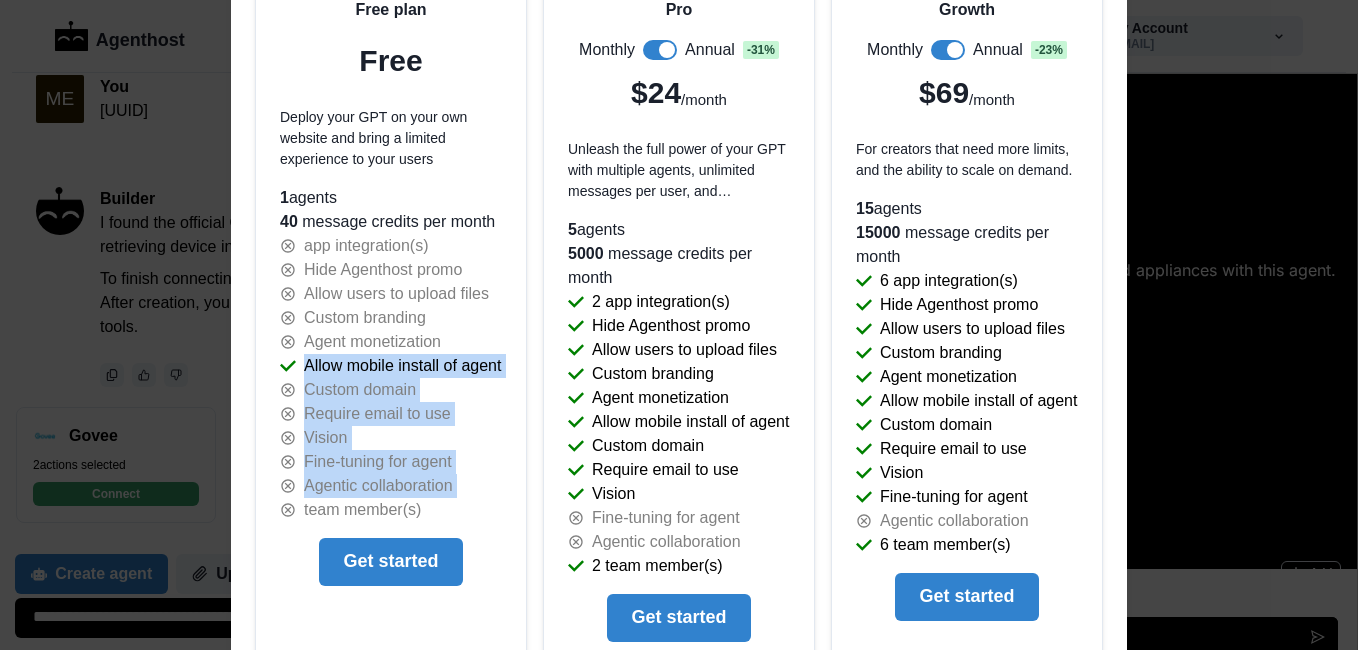 drag, startPoint x: 261, startPoint y: 502, endPoint x: 93, endPoint y: 347, distance: 228.5804 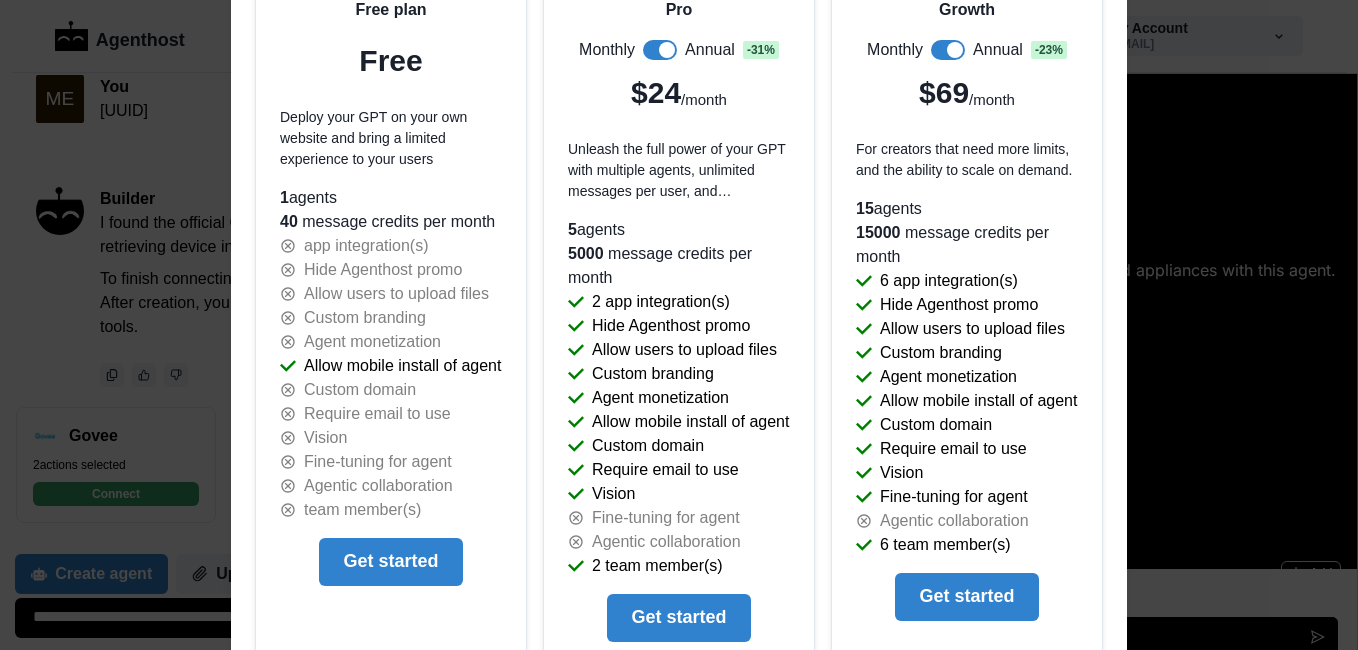 click on "It's time to upgrade You're plan do not support integrations. Please upgrade to a higher plan to continue. Free plan Free Deploy your GPT on your own website and bring a limited experience to your users 1 agents 40 message credits per month app integration(s) Hide Agenthost promo Allow users to upload files Custom branding Agent monetization Allow mobile install of agent Custom domain Require email to use Vision Fine-tuning for agent Agentic collaboration team member(s) Get started Pro Monthly Annual - 31 % $24 /month Unleash the full power of your GPT with multiple agents, unlimited messages per user, and subscriptions + monetization 5 agents 5000 message credits per month 2 app integration(s) Hide Agenthost promo Allow users to upload files Custom branding Agent monetization Allow mobile install of agent Custom domain Require email to use Vision Fine-tuning for agent Agentic collaboration 2 team member(s) Get started Growth Monthly Annual - 23 % $69 /month 15 agents 15000 message credits per month" at bounding box center (679, 325) 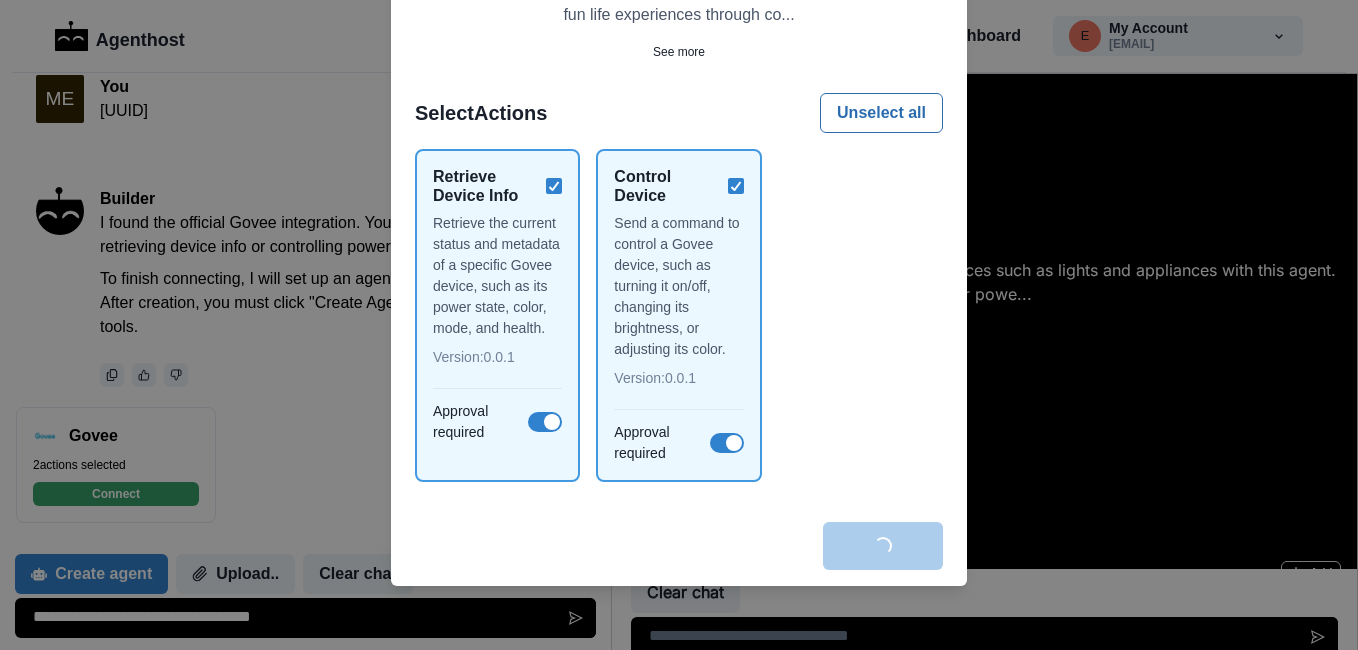 click on "Back Govee Govee is a global leading smart home brand pursuing personalized and fun life experiences through co... See more Select Actions Unselect all Retrieve Device Info Retrieve the current status and metadata of a specific Govee device, such as its power state, color, mode, and health. Version: 0.0.1 Approval required Control Device Send a command to control a Govee device, such as turning it on/off, changing its brightness, or adjusting its color. Version: 0.0.1 Approval required Loading... Connect" at bounding box center (679, 325) 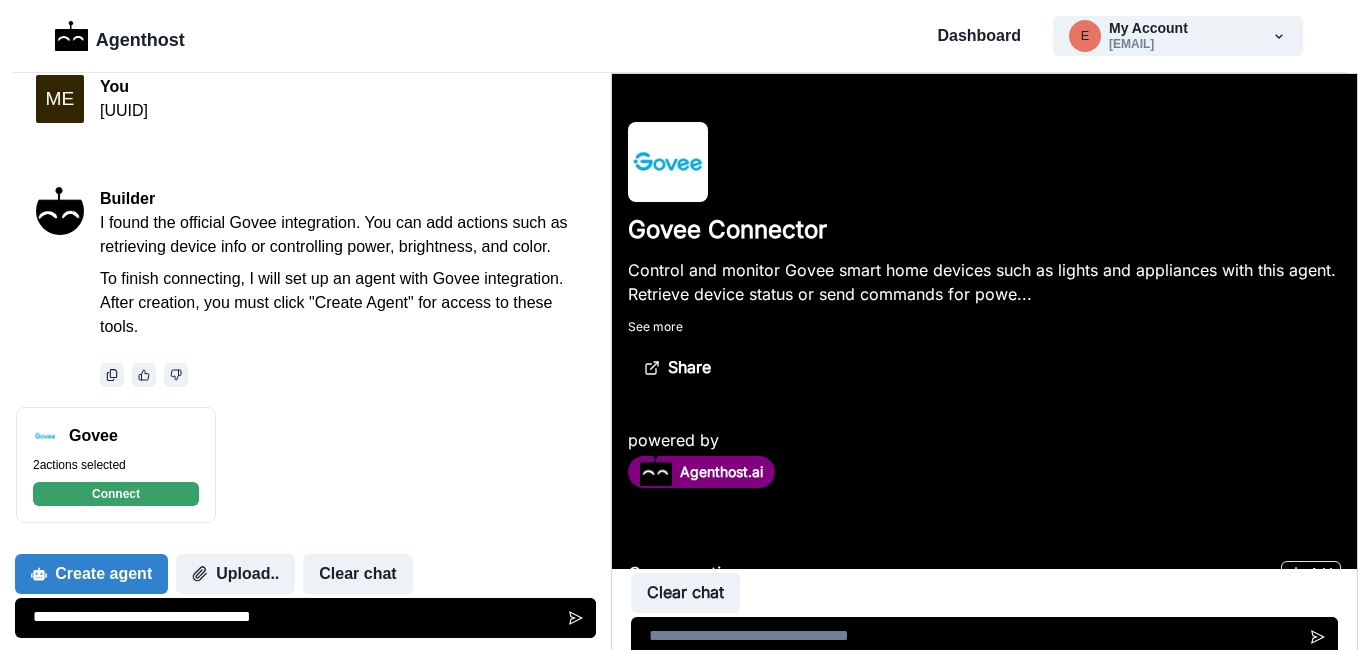 scroll, scrollTop: 0, scrollLeft: 0, axis: both 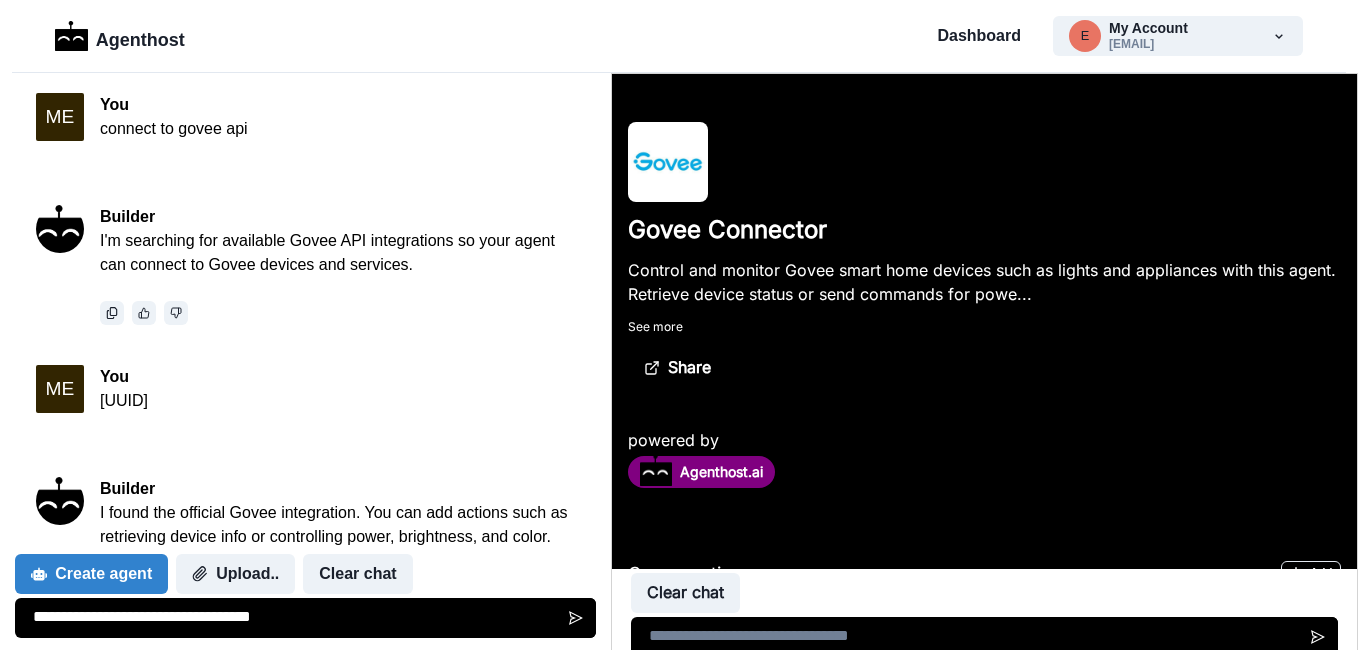 click on "ME You [UUID]" at bounding box center (305, 401) 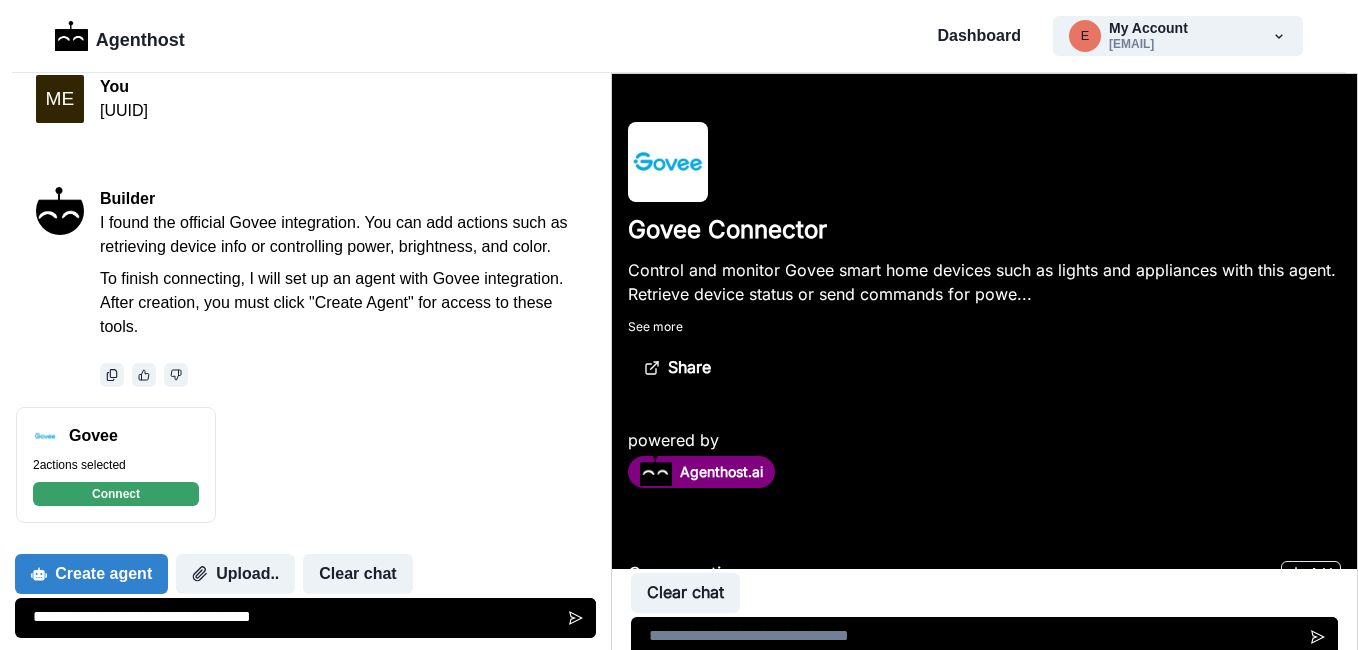 scroll, scrollTop: 314, scrollLeft: 0, axis: vertical 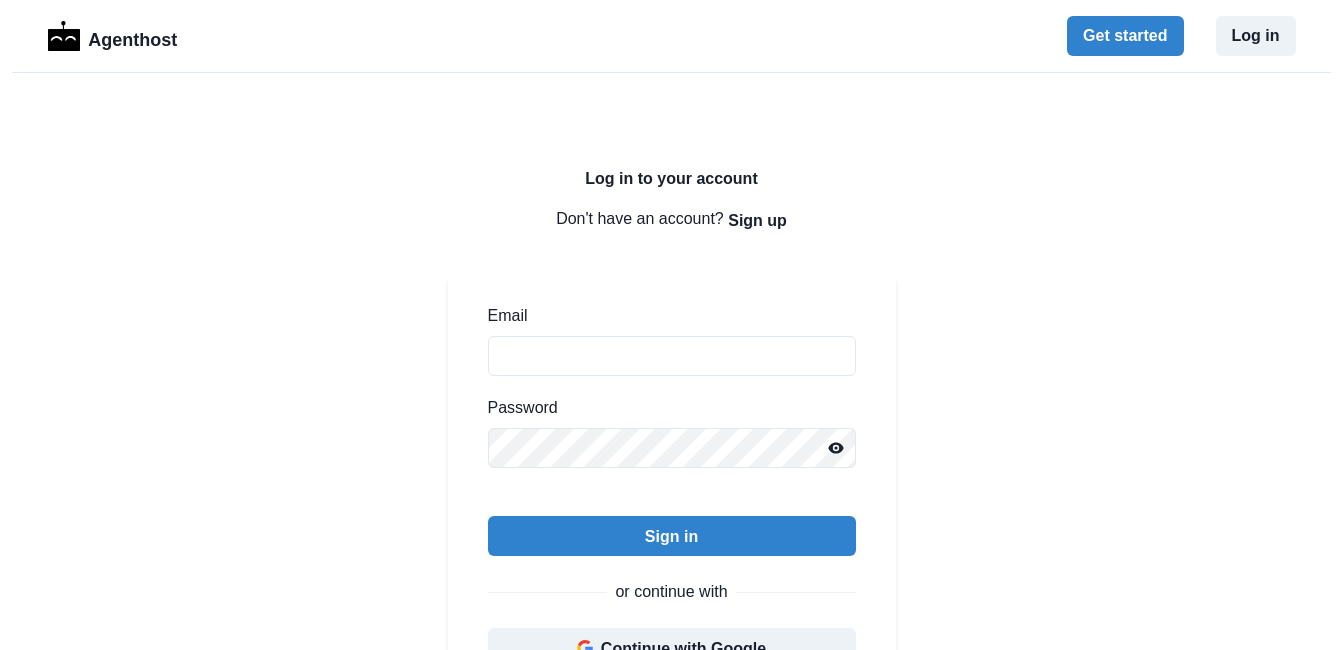 click on "Email" at bounding box center (666, 316) 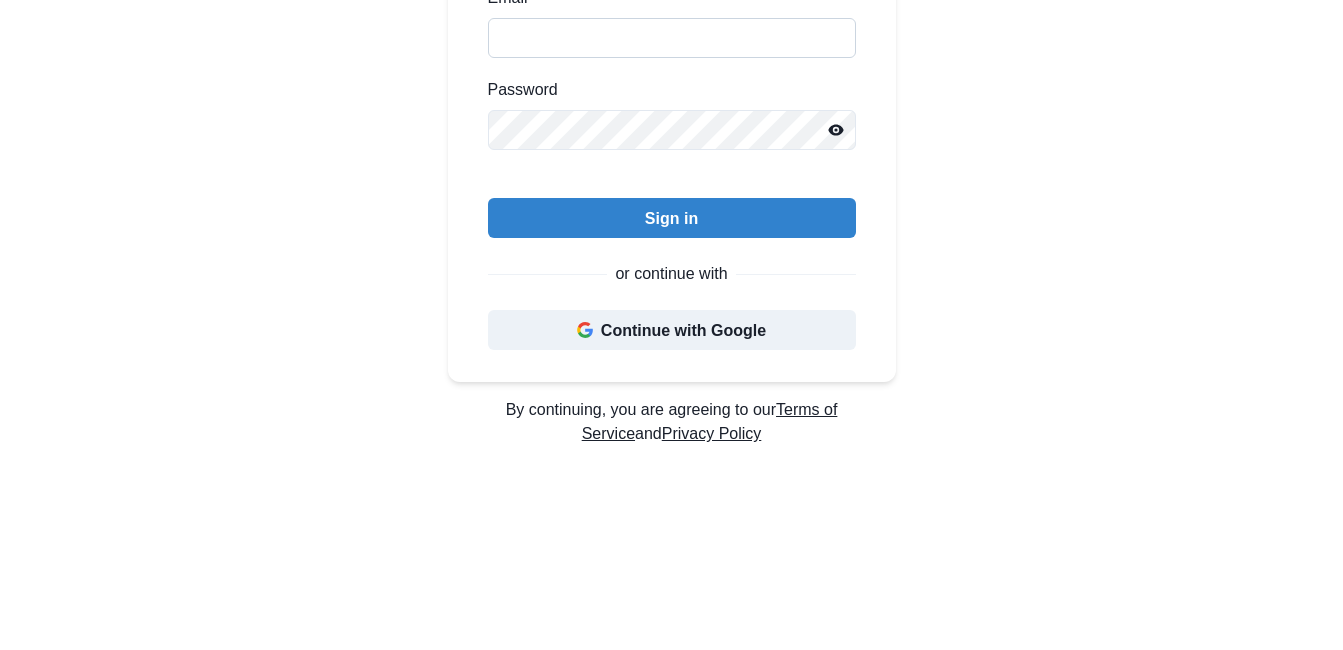 scroll, scrollTop: 328, scrollLeft: 0, axis: vertical 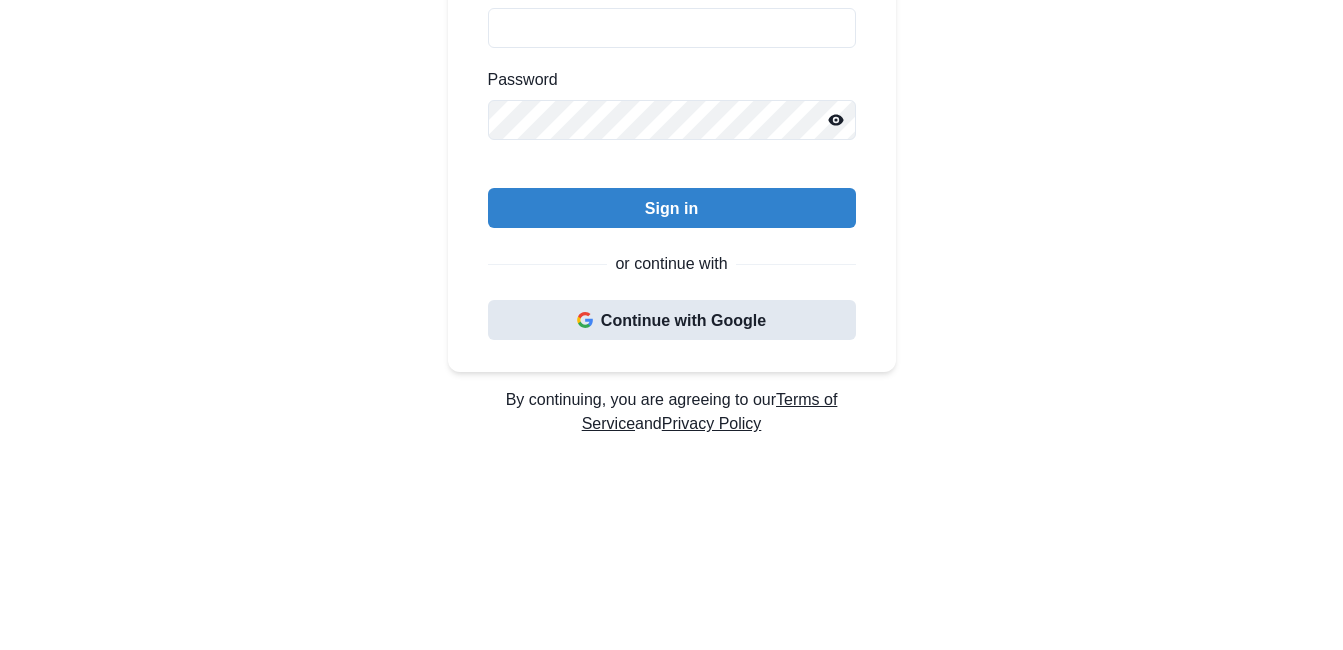click on "Continue with Google" at bounding box center [672, 320] 